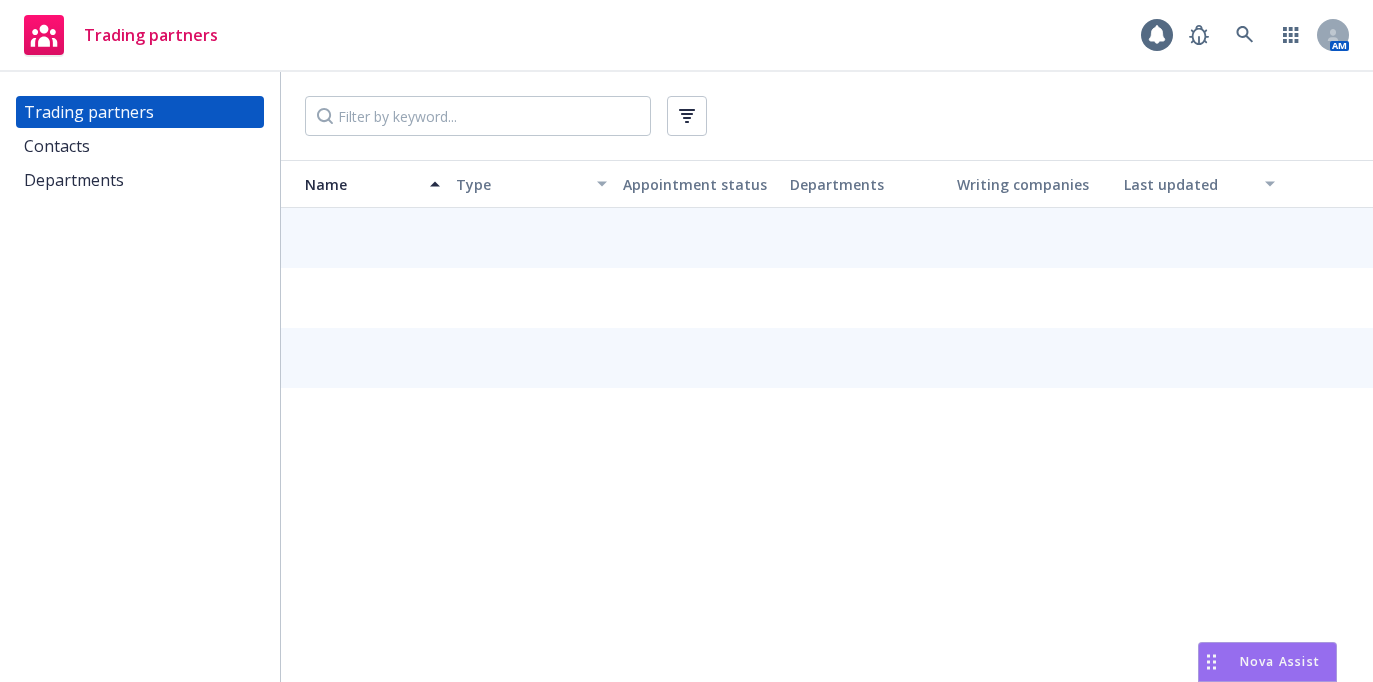 scroll, scrollTop: 0, scrollLeft: 0, axis: both 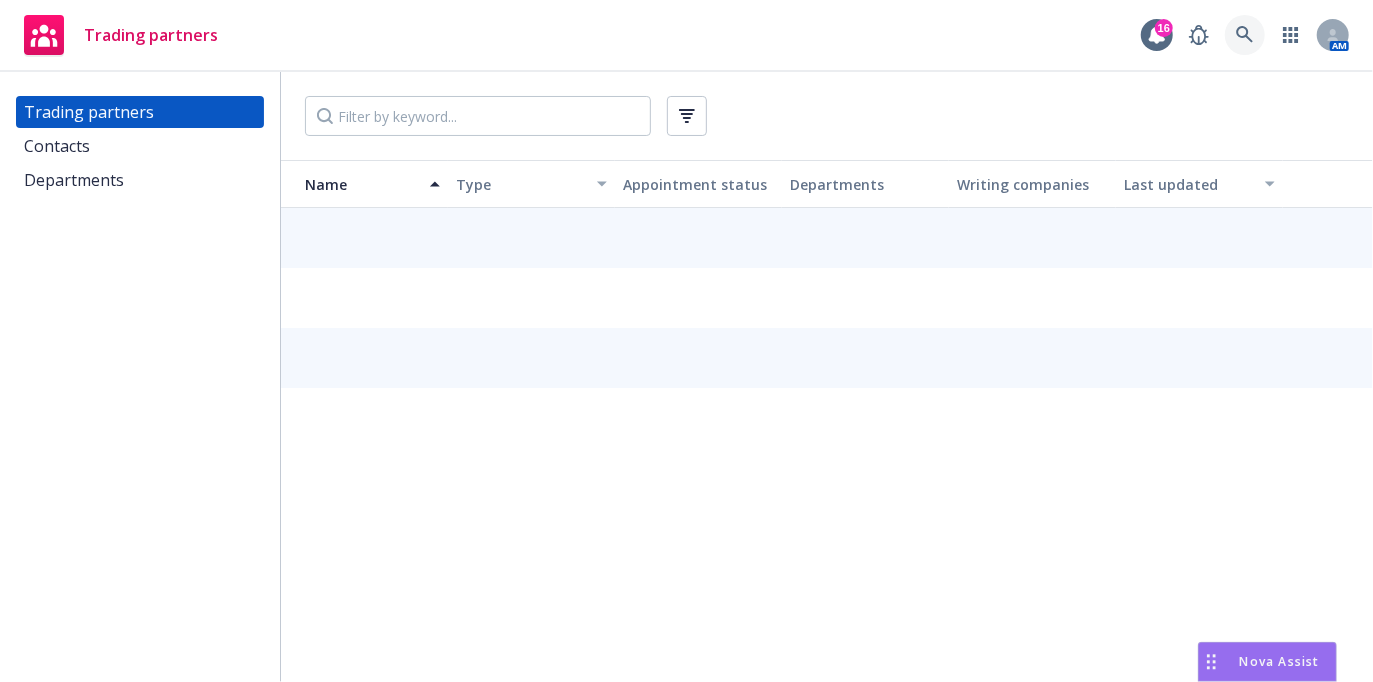 click at bounding box center [1245, 35] 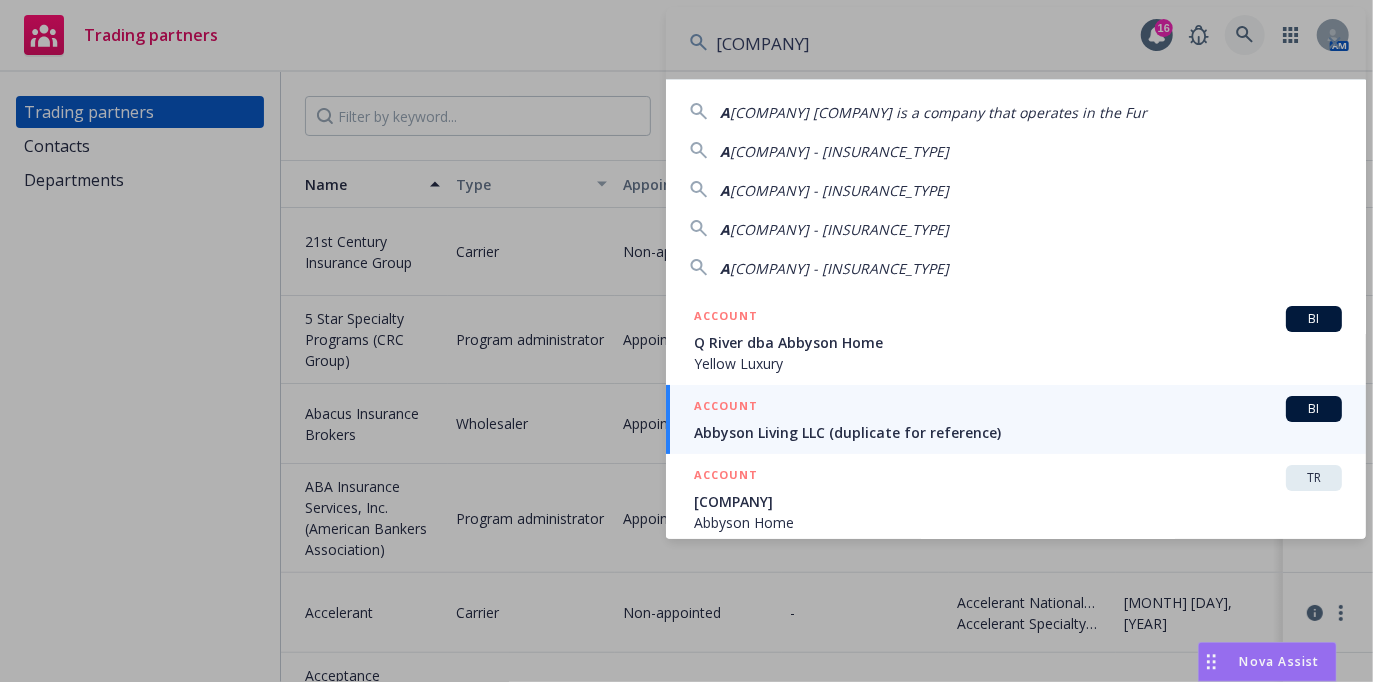 click on "ABBYSON" at bounding box center (1016, 43) 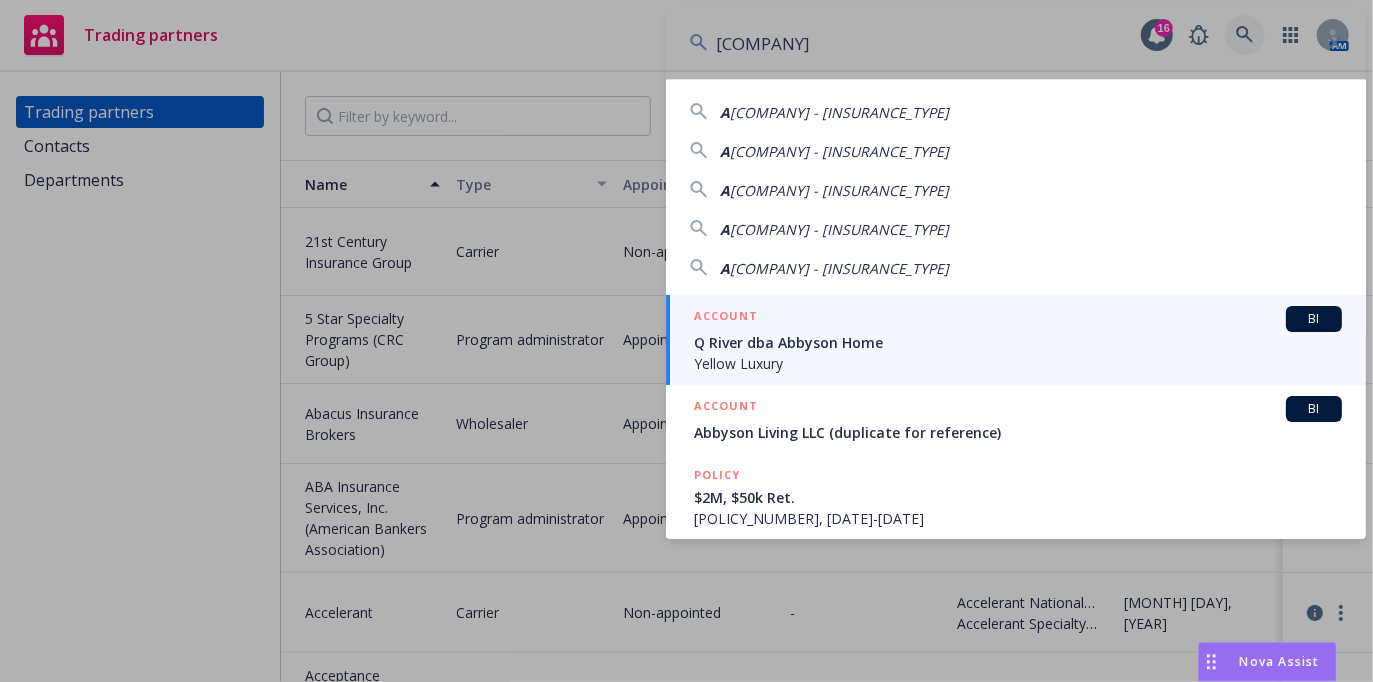 type on "ABBYSON LIVING" 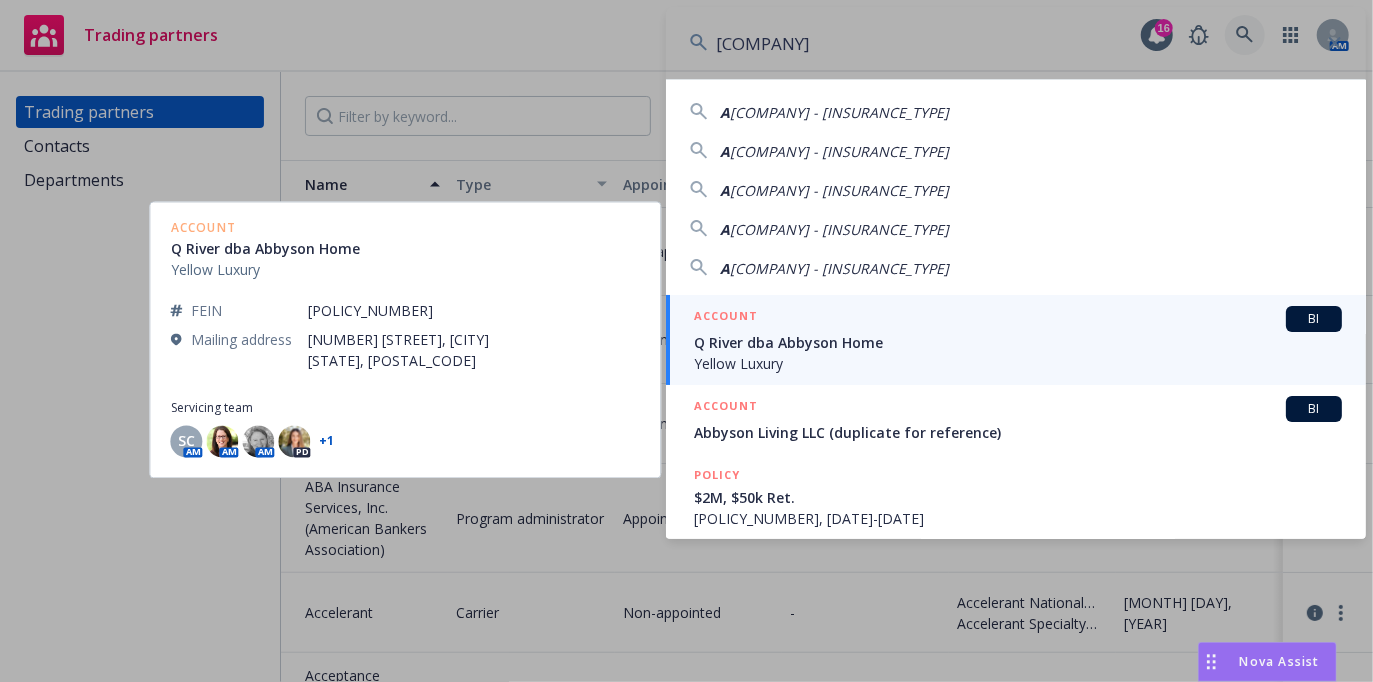 click on "Q River dba Abbyson Home" at bounding box center (1018, 342) 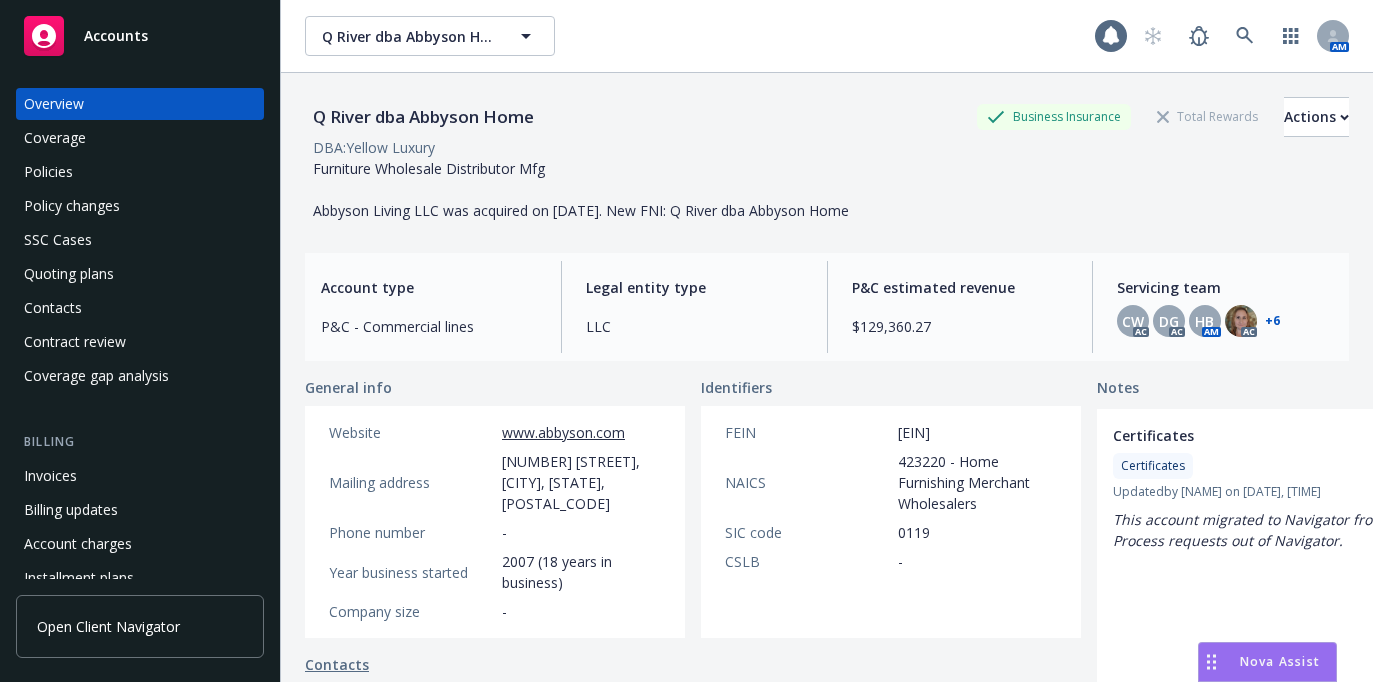 scroll, scrollTop: 0, scrollLeft: 0, axis: both 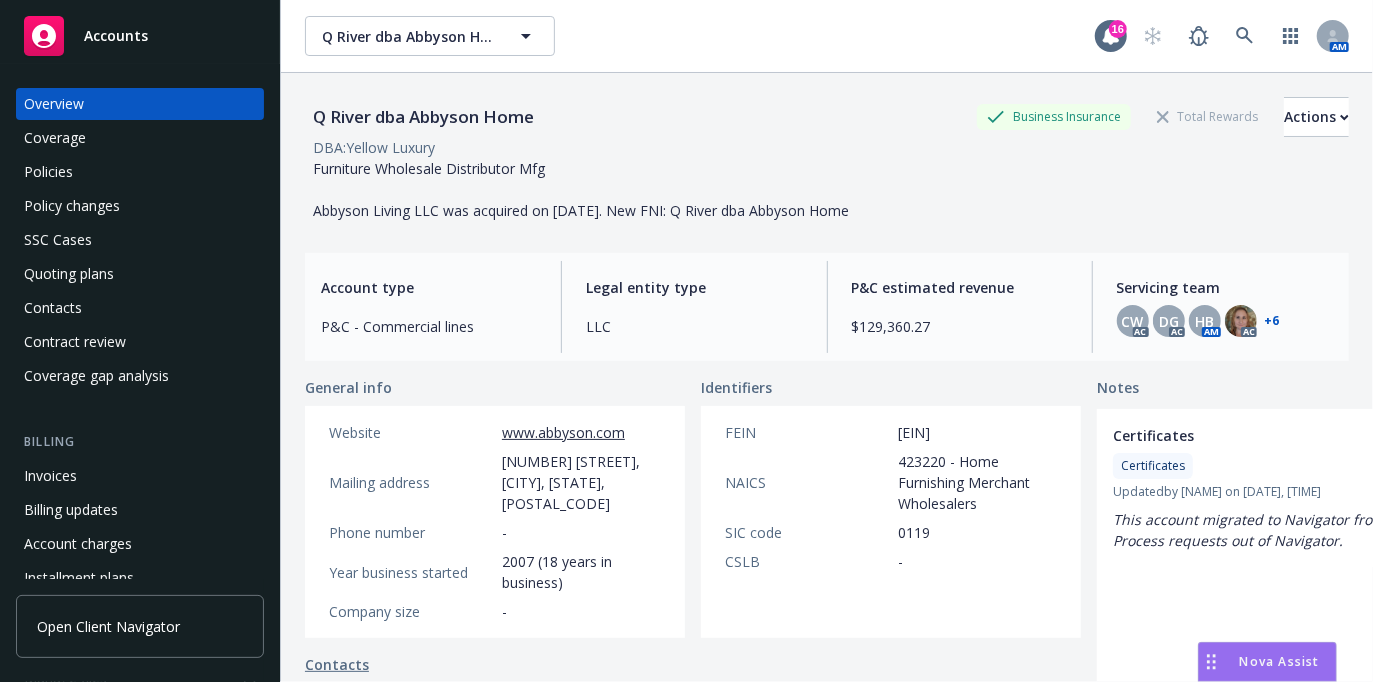 click on "+ 6" at bounding box center (1272, 321) 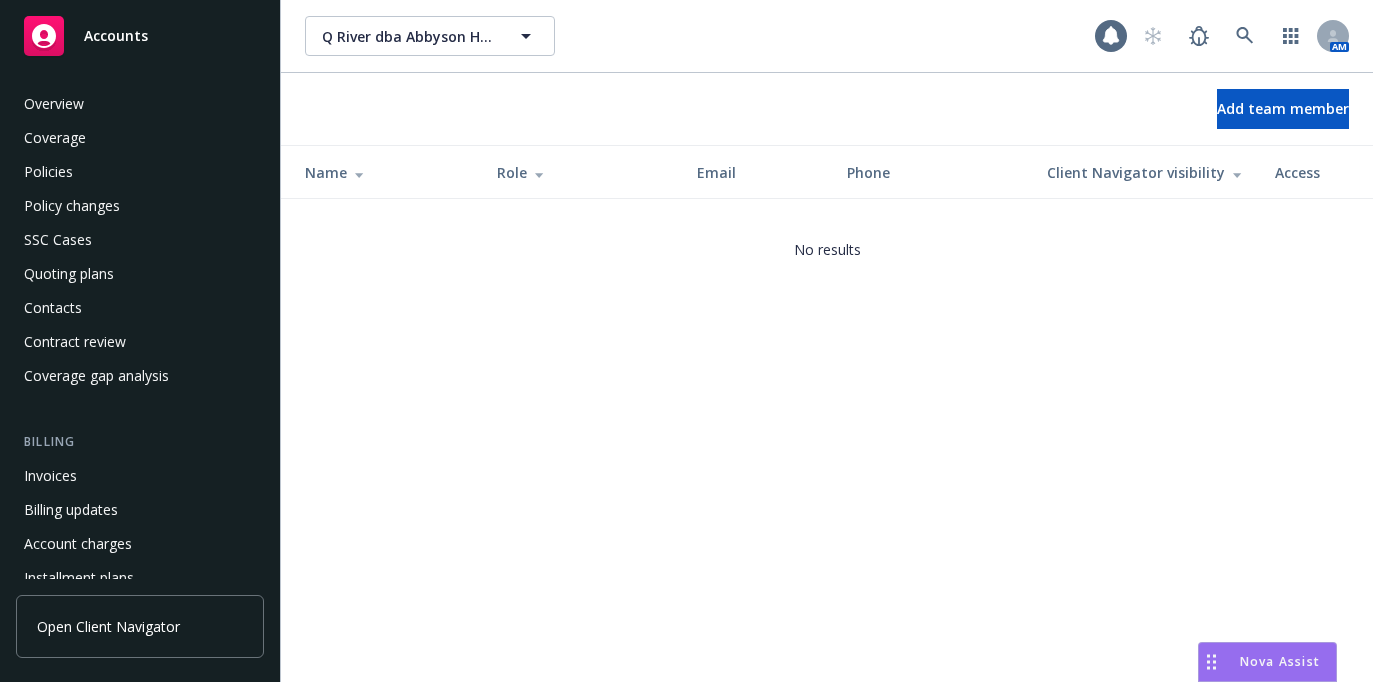 scroll, scrollTop: 0, scrollLeft: 0, axis: both 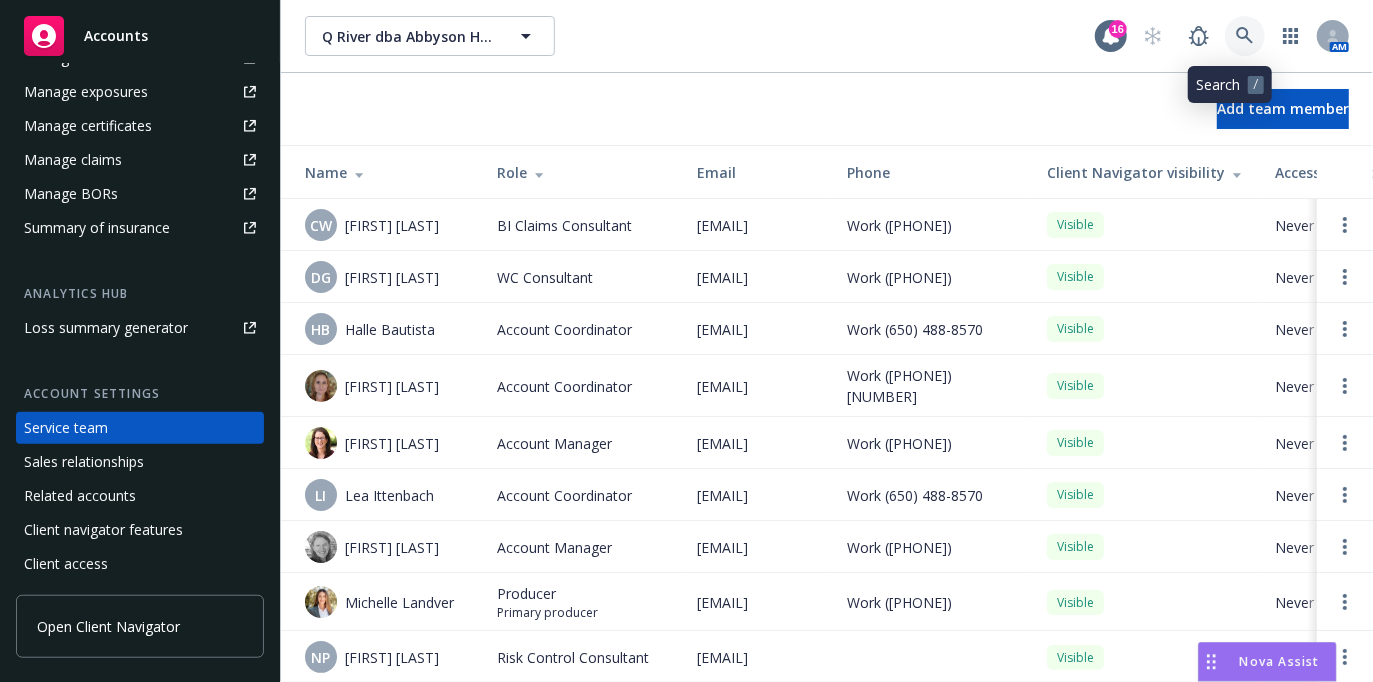 click 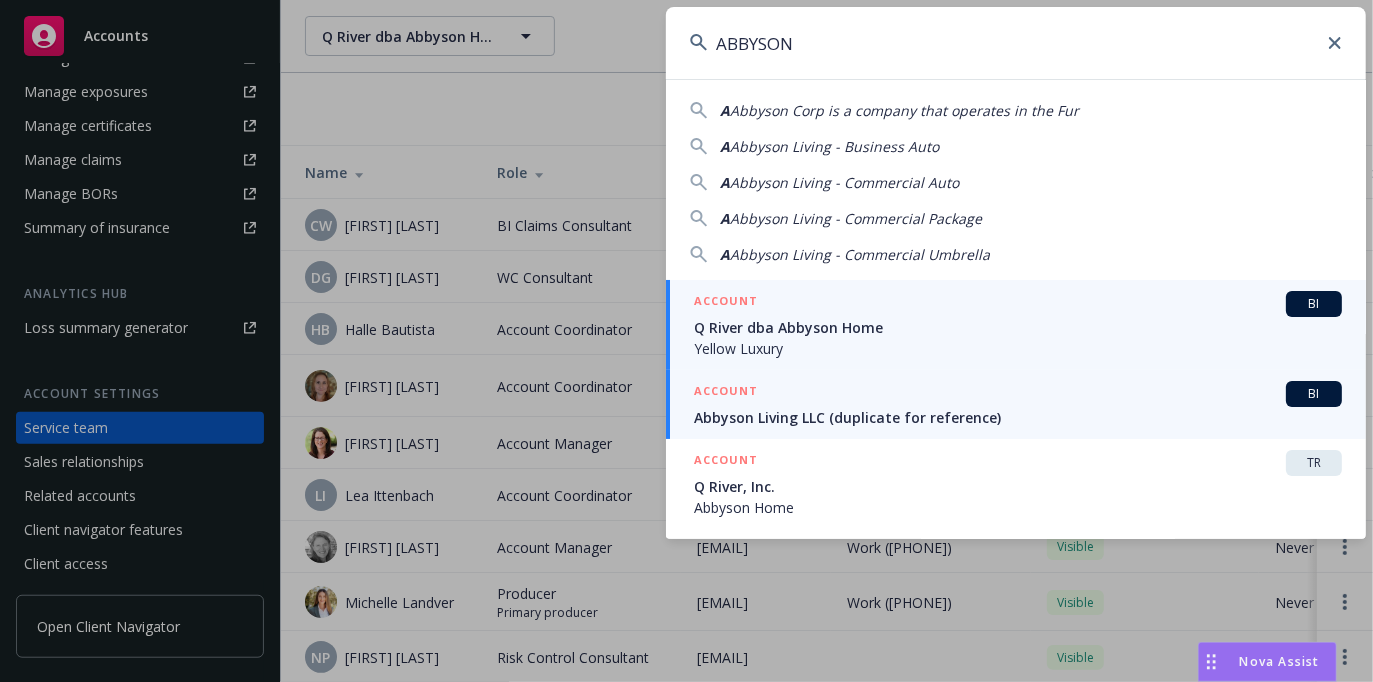 type on "ABBYSON" 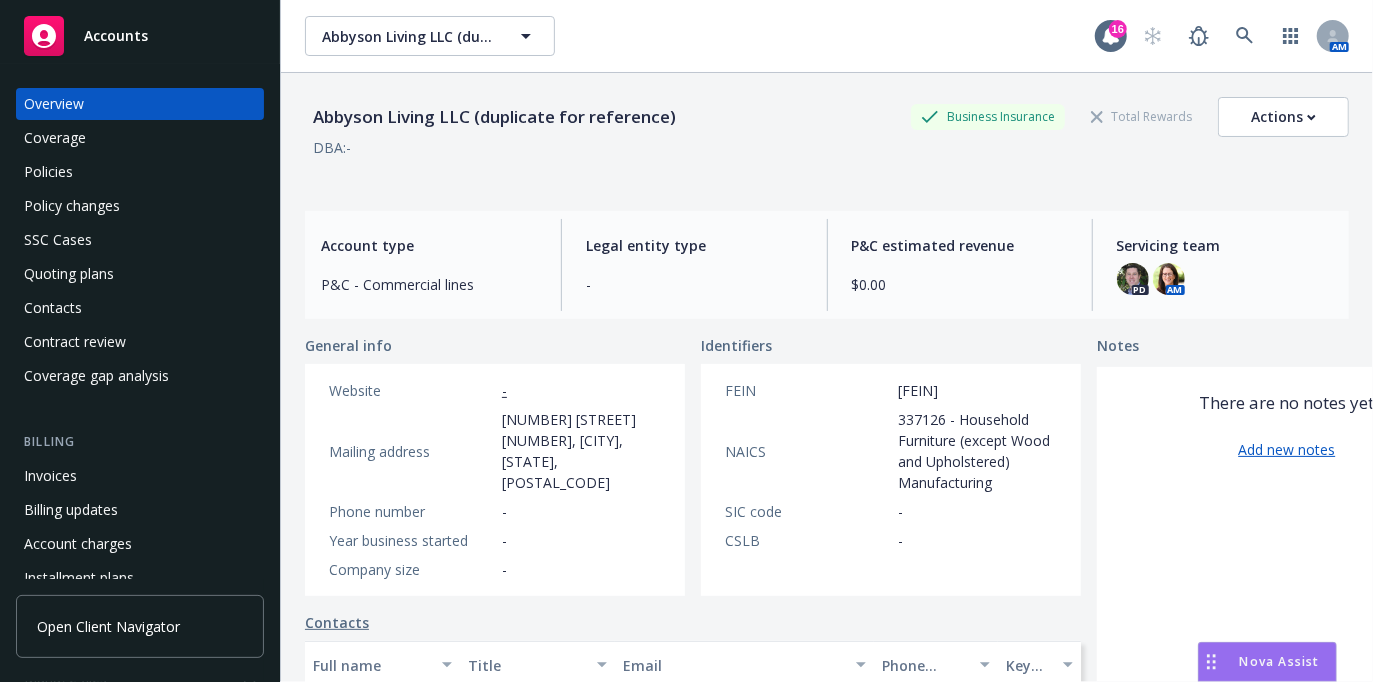 click on "Business Insurance" at bounding box center [988, 116] 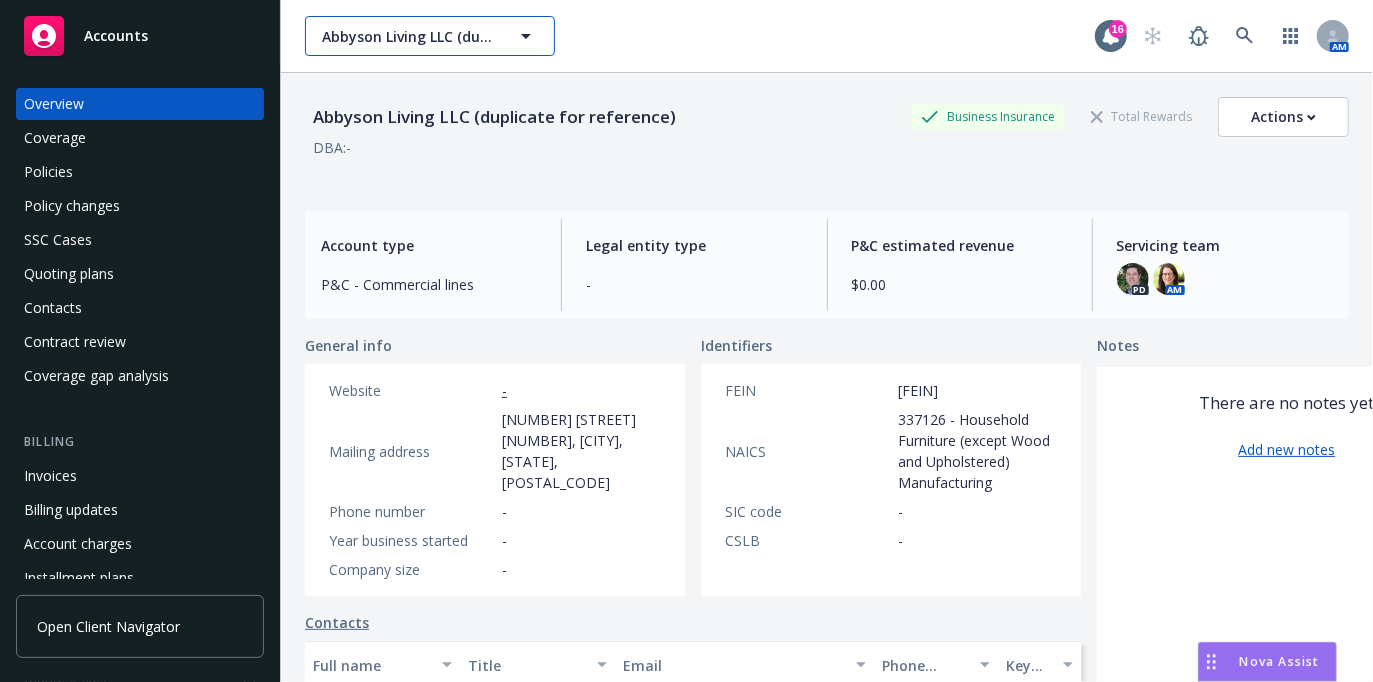 click 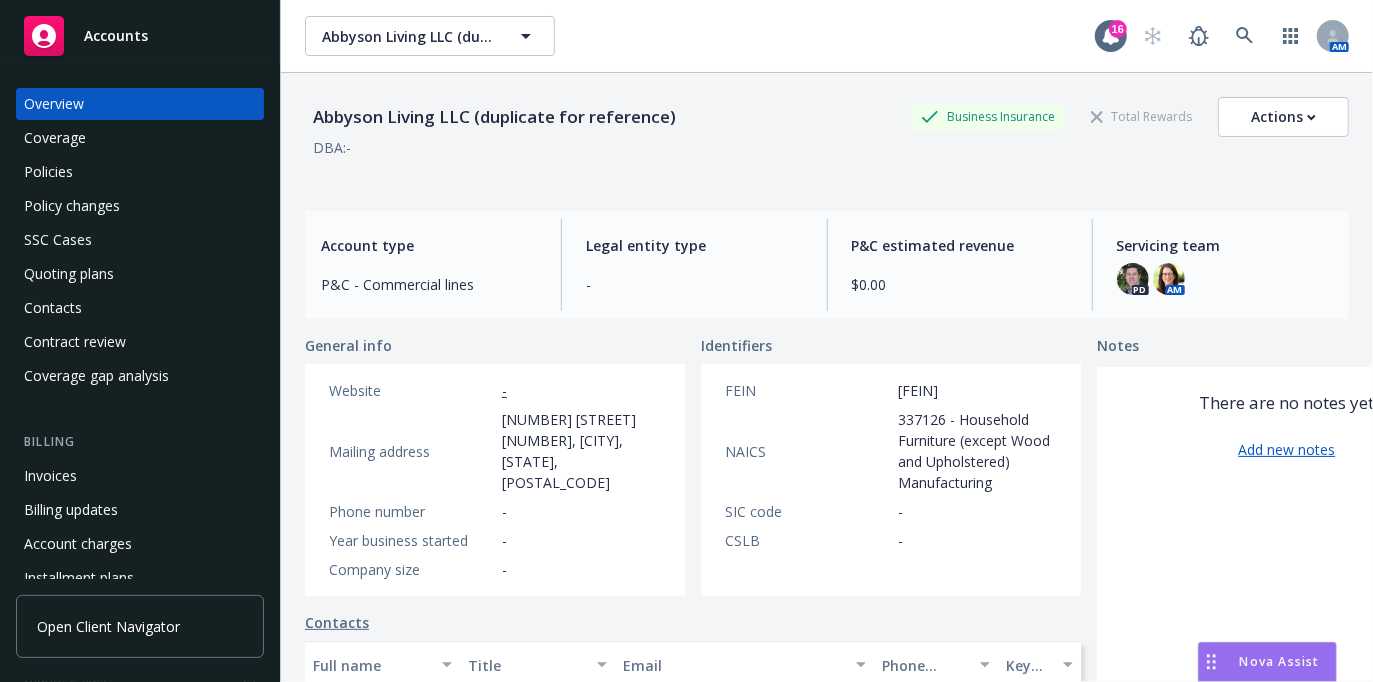 type 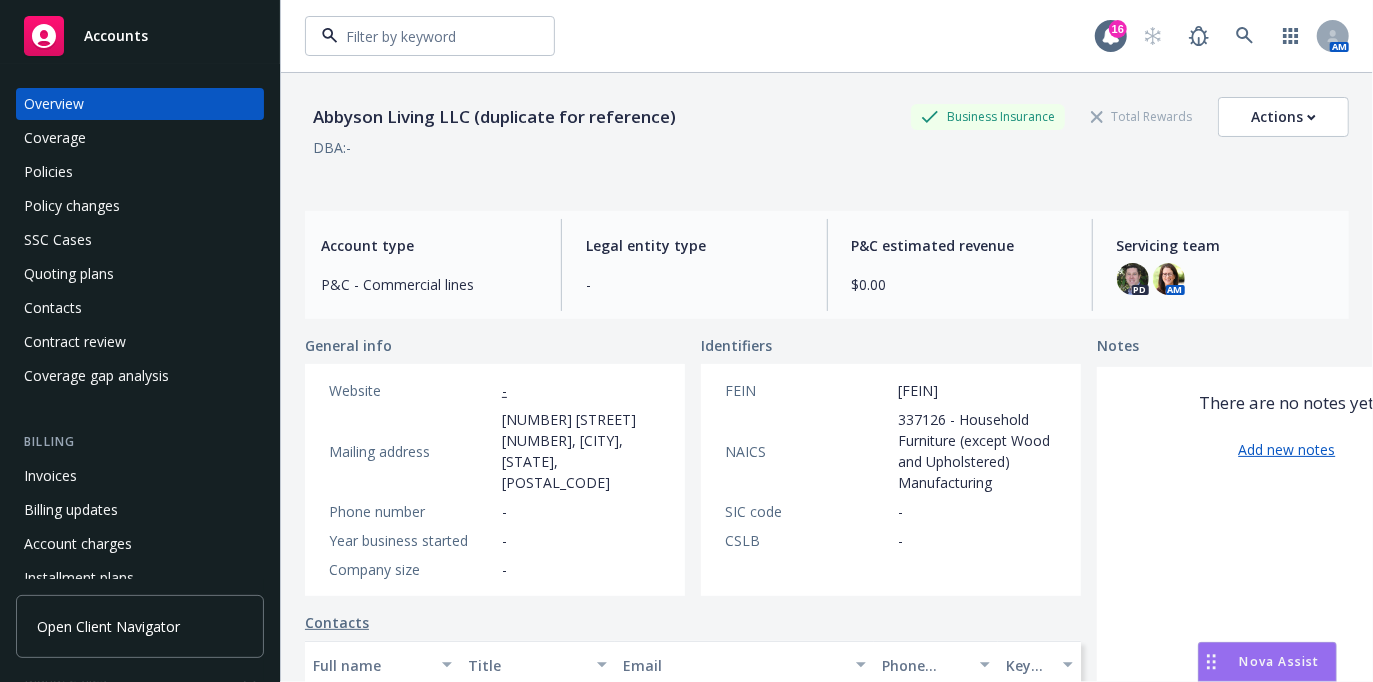 click on "Dunham Real Estate Demo Account Type Commercial FEIN 88-8808888 Lumenix Innovations Total Rewards Type Commercial Lumenix Innovations Business Insurance - Demo Account Type Commercial National Hot Rod Association Type Commercial Park Place Operations, Inc.  Type Commercial FEIN 58-1202840 True Manufacturing Type Commercial UGN Inc.  Type Commercial FEIN 36-3435795" at bounding box center (700, 36) 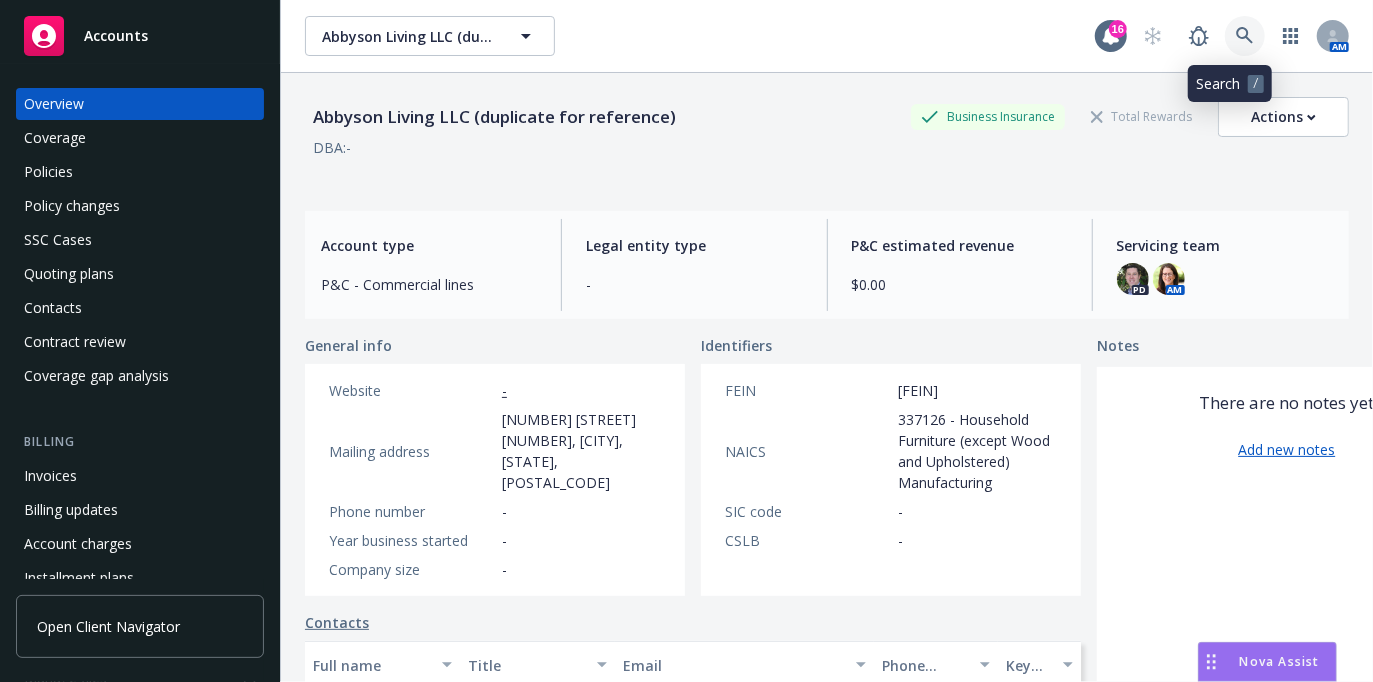 click at bounding box center [1245, 36] 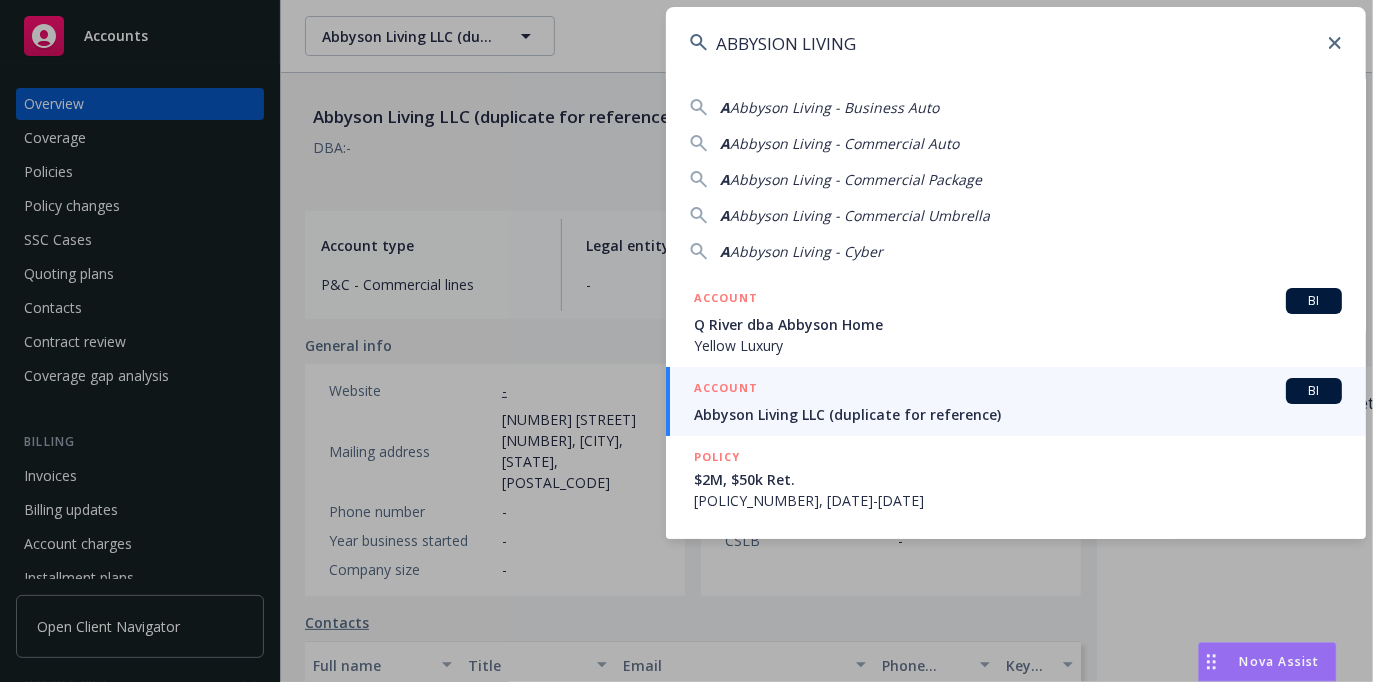 scroll, scrollTop: 0, scrollLeft: 0, axis: both 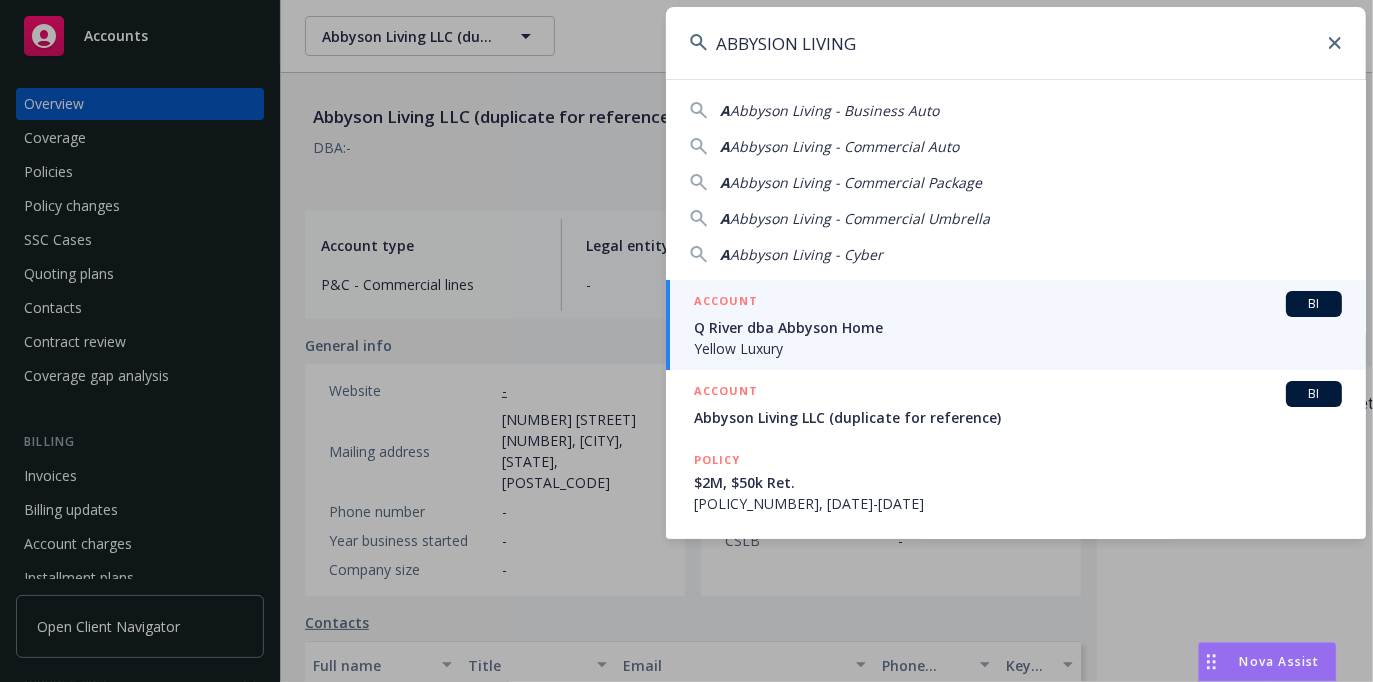 type on "ABBYSON LIVING" 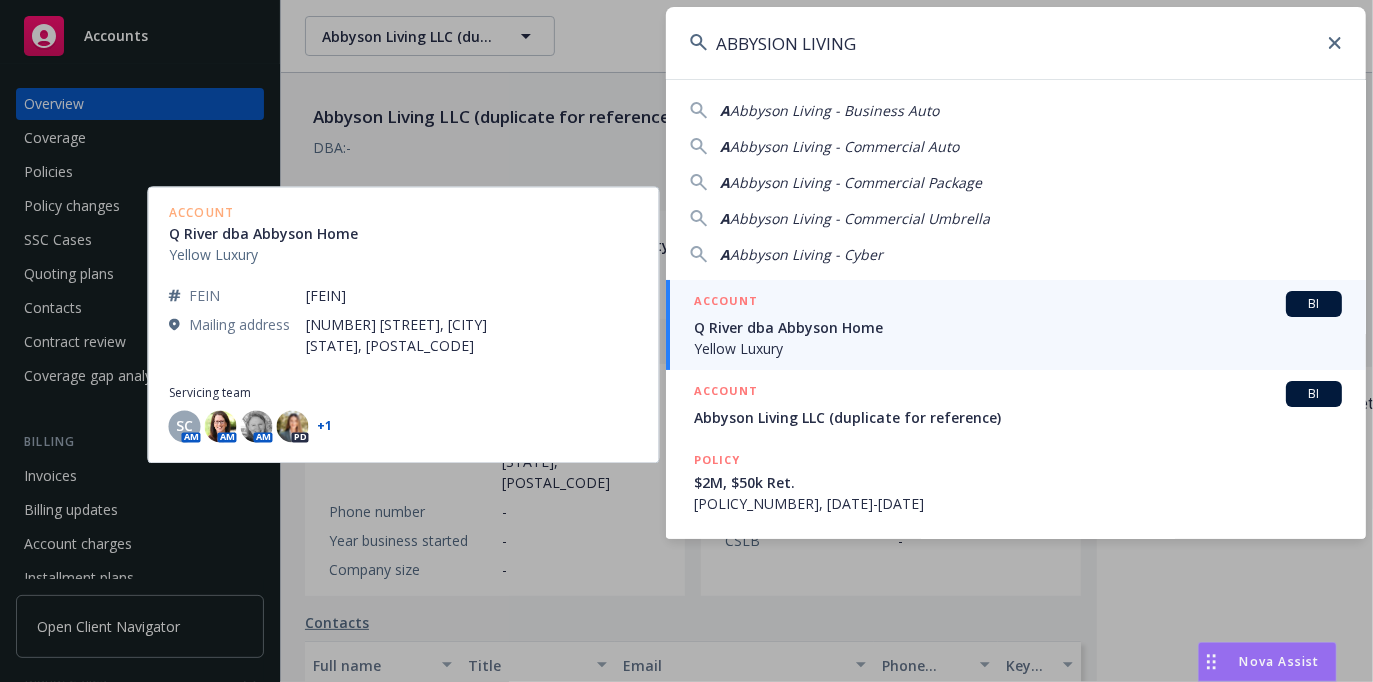 click on "Yellow Luxury" at bounding box center [1018, 348] 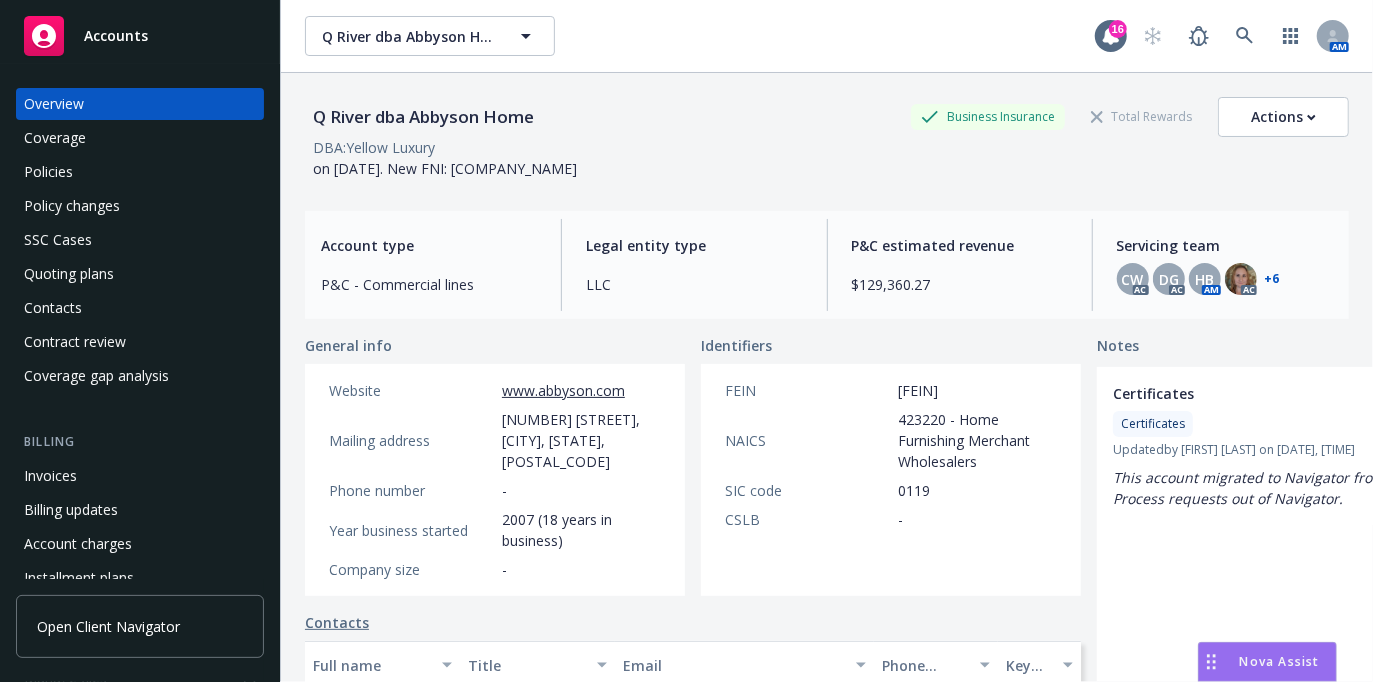 click on "Policies" at bounding box center [140, 172] 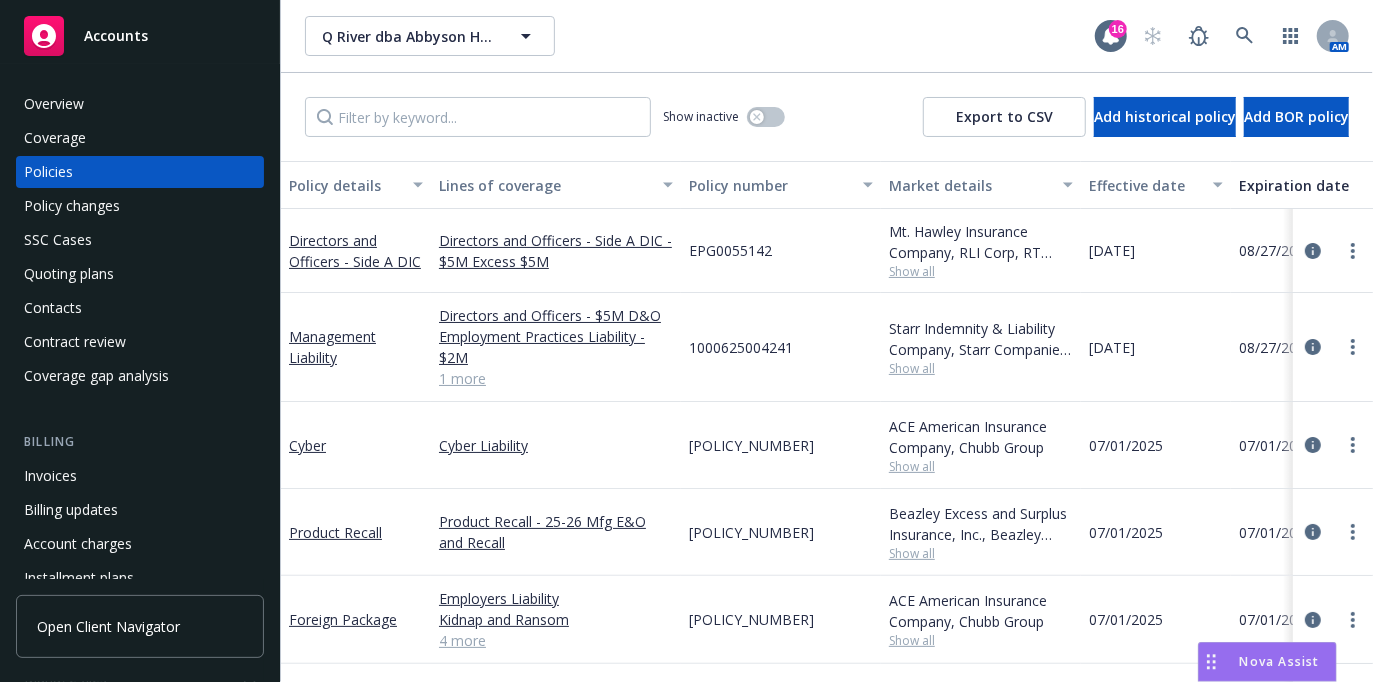 click on "Quoting plans" at bounding box center (140, 274) 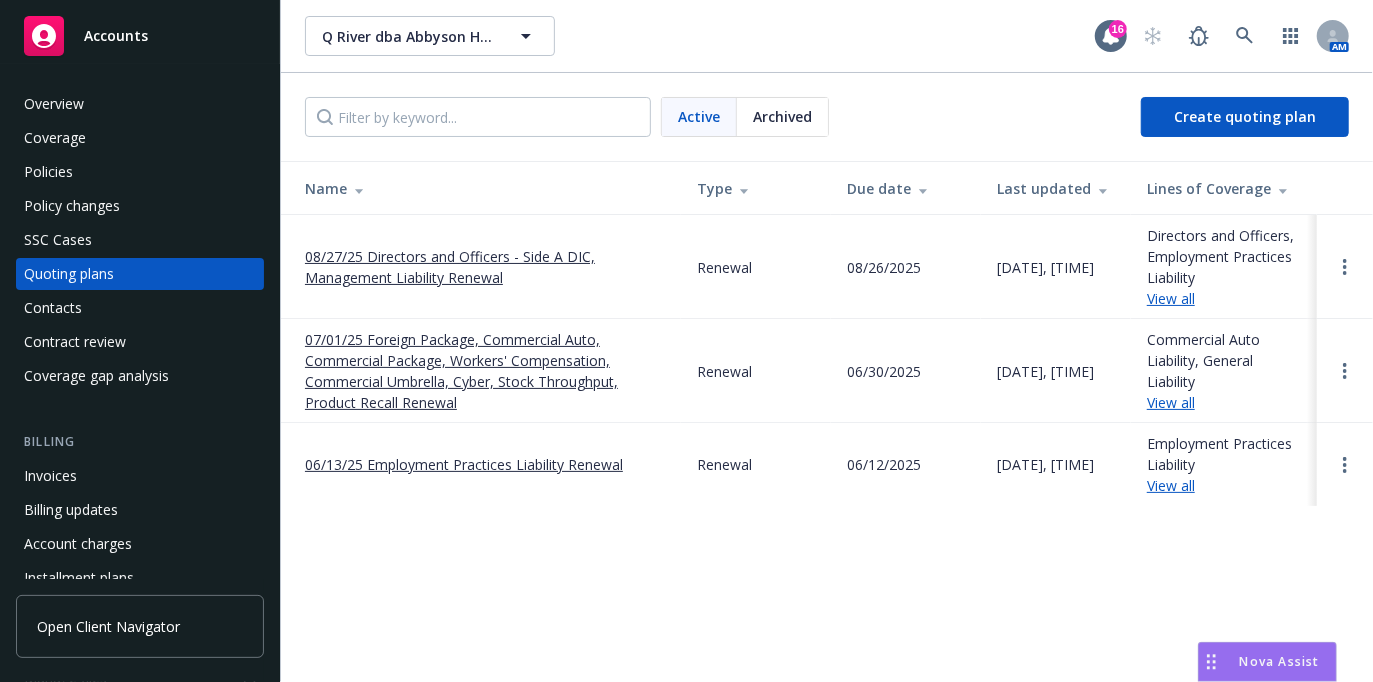 click on "[DATE] Foreign Package, Commercial Auto, Commercial Package, Workers' Compensation, Commercial Umbrella, Cyber, Stock Throughput, Product Recall Renewal" at bounding box center [485, 371] 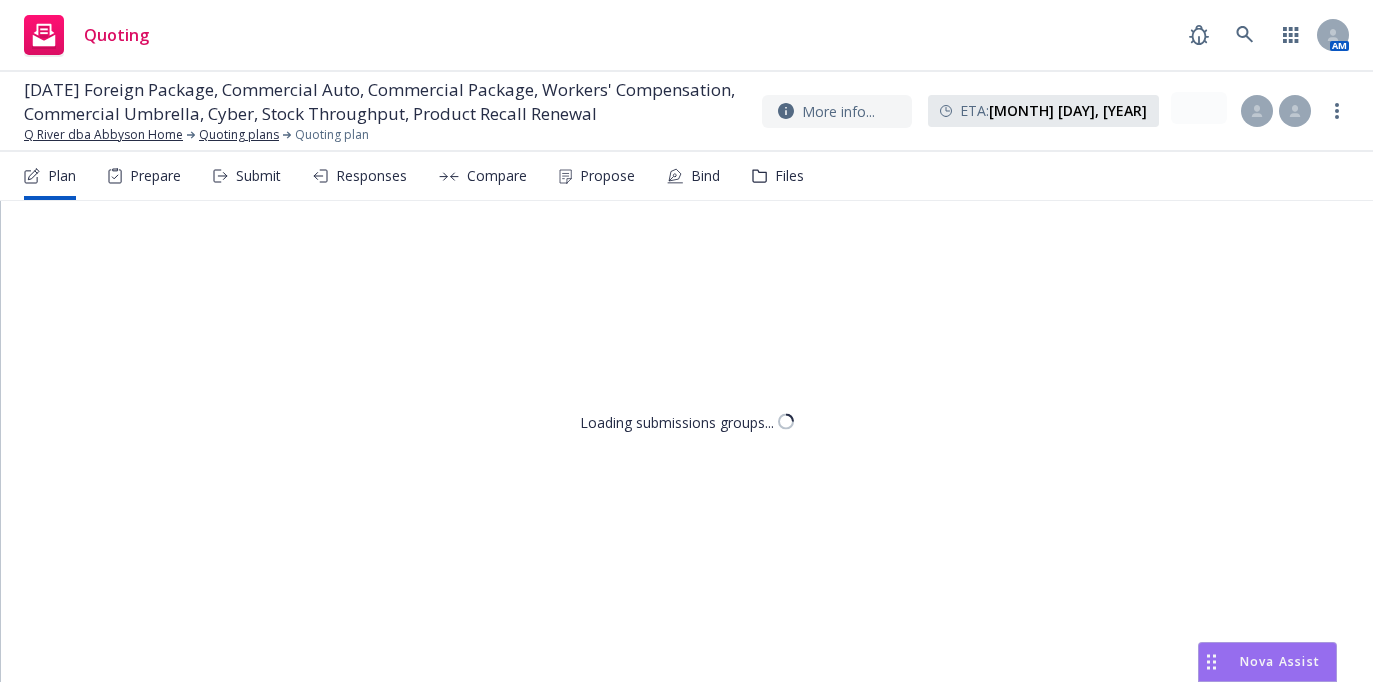 scroll, scrollTop: 0, scrollLeft: 0, axis: both 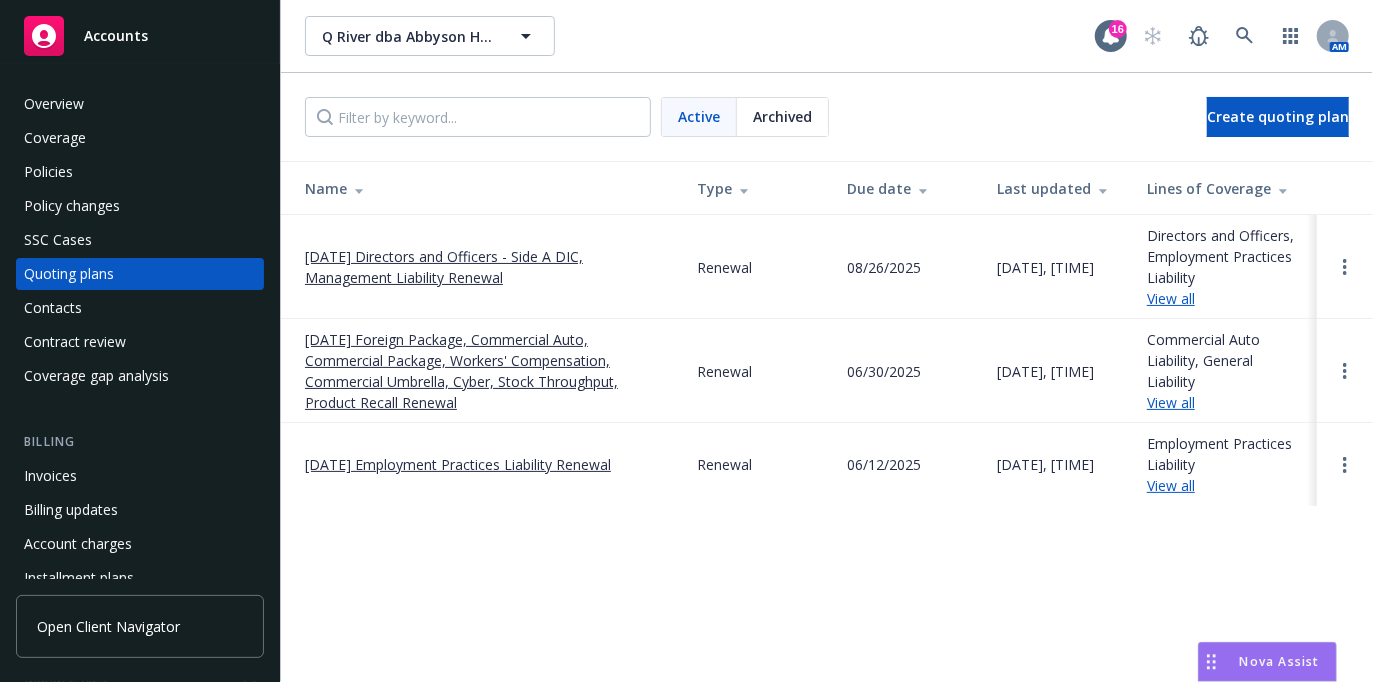 click on "Policies" at bounding box center (140, 172) 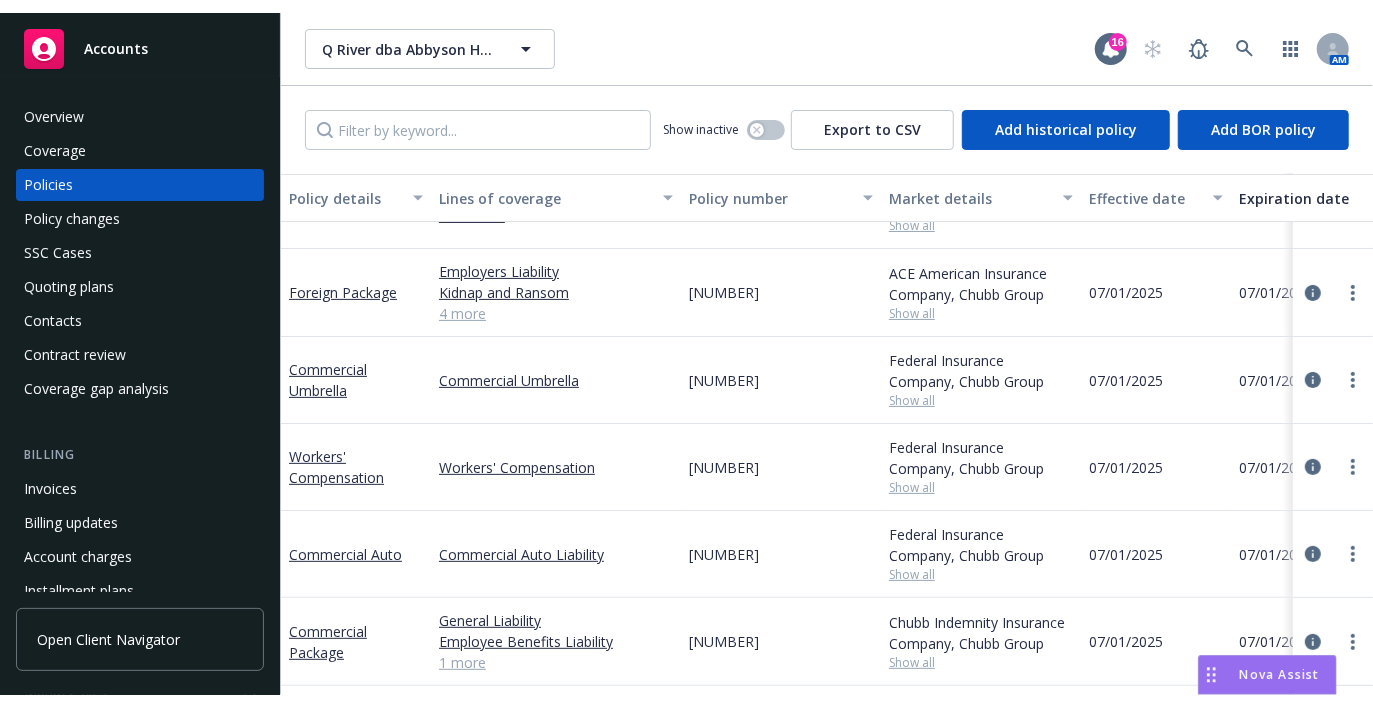 scroll, scrollTop: 500, scrollLeft: 0, axis: vertical 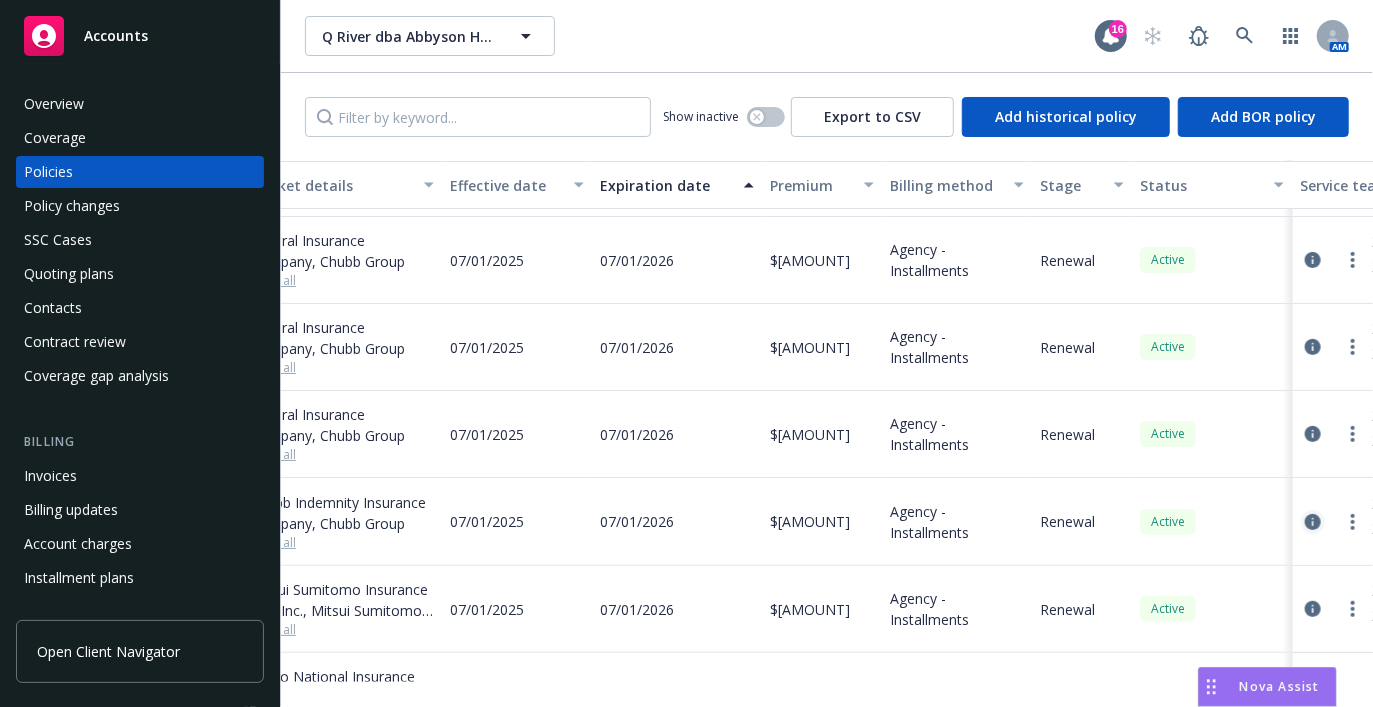 click at bounding box center (1313, 522) 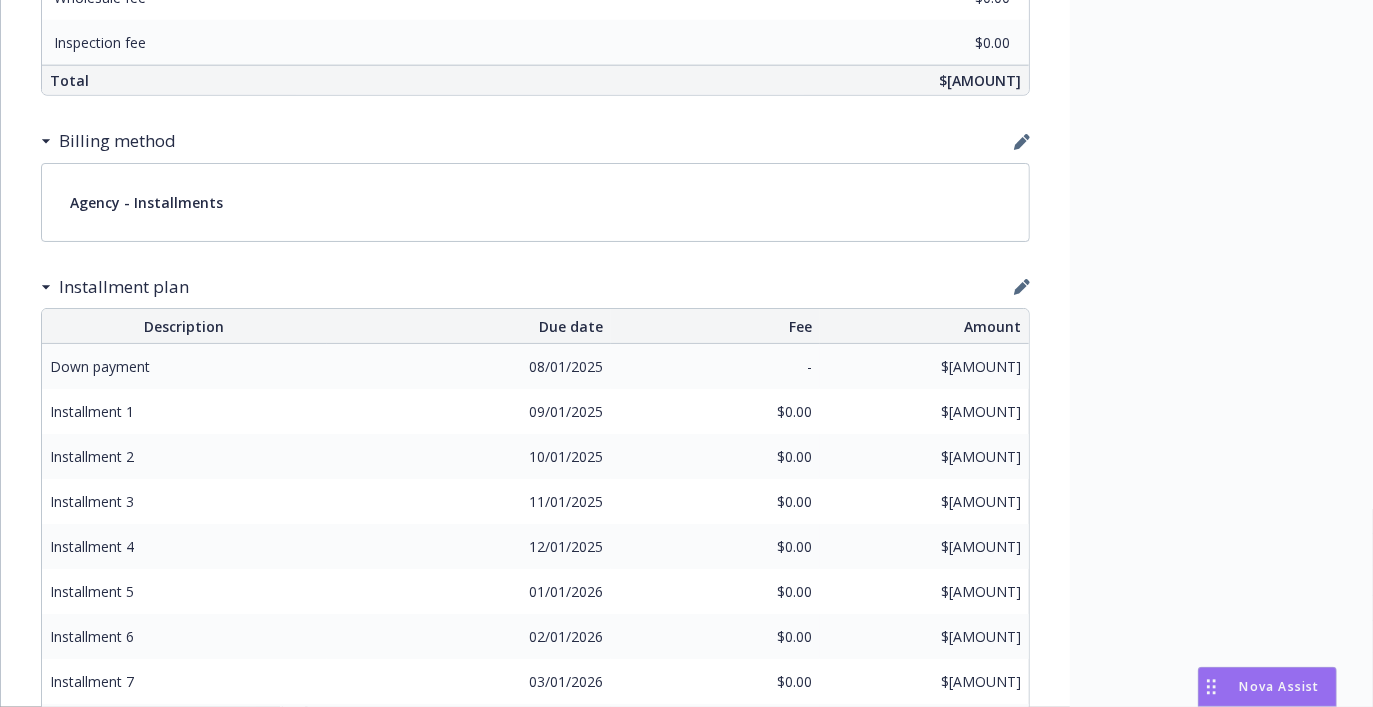 scroll, scrollTop: 1700, scrollLeft: 0, axis: vertical 